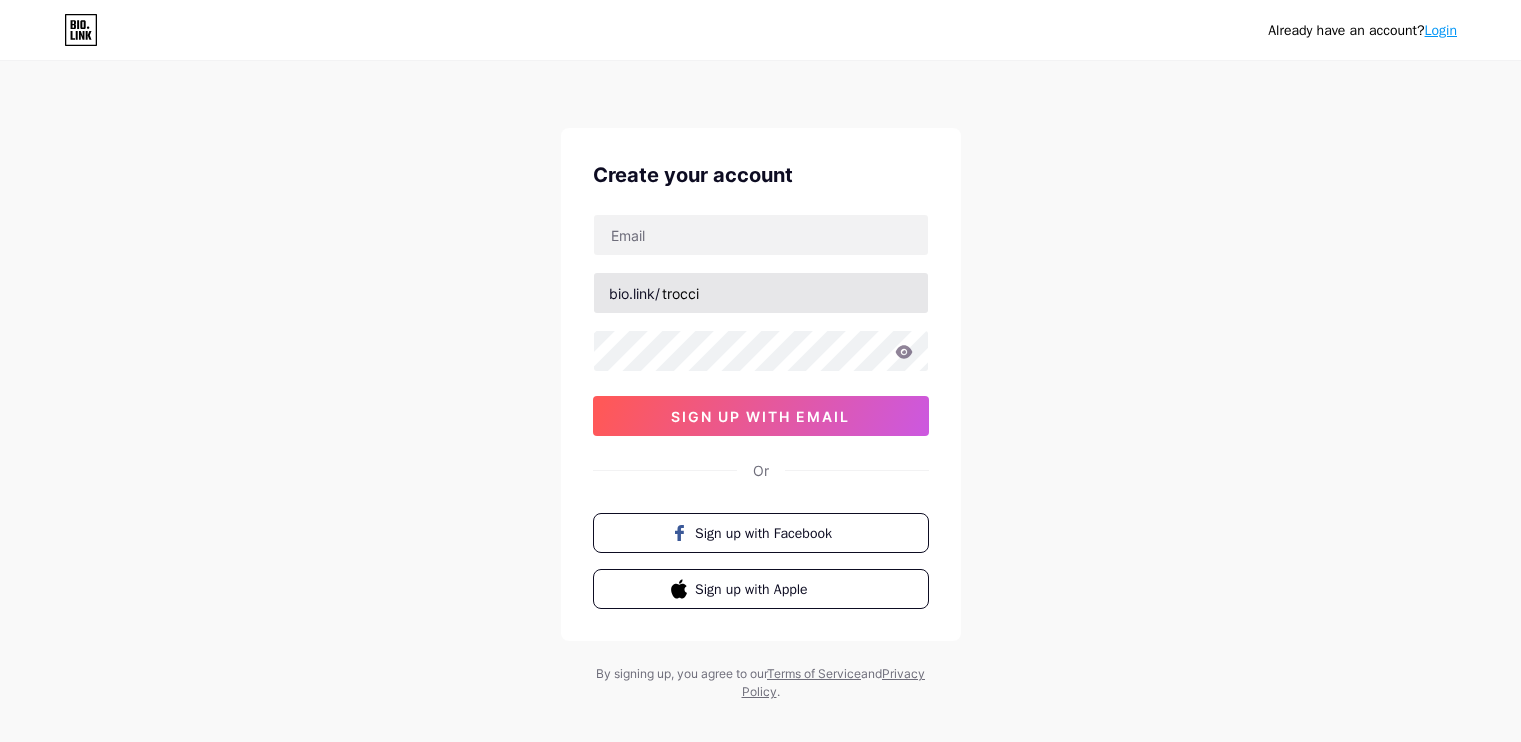 scroll, scrollTop: 0, scrollLeft: 0, axis: both 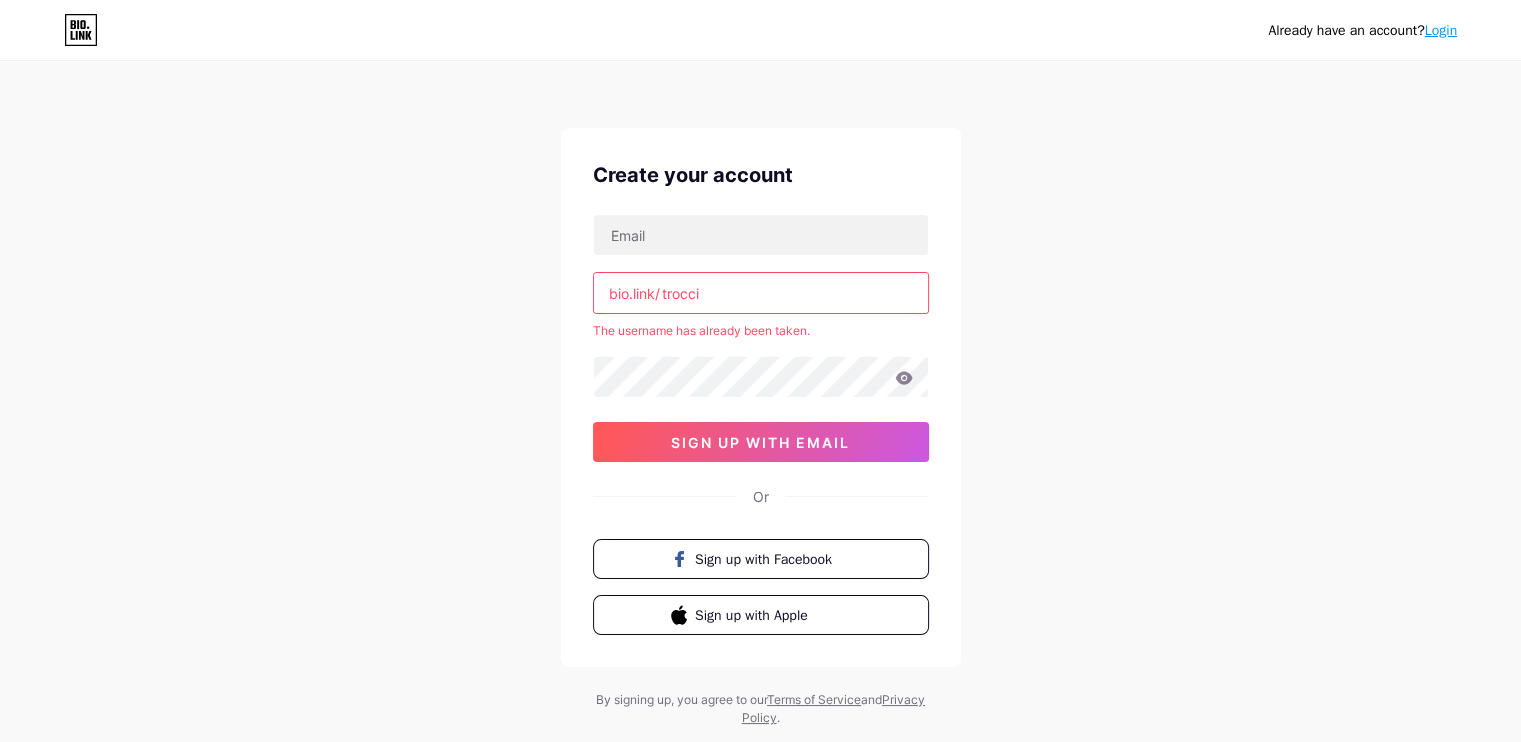 click on "Login" at bounding box center [1441, 30] 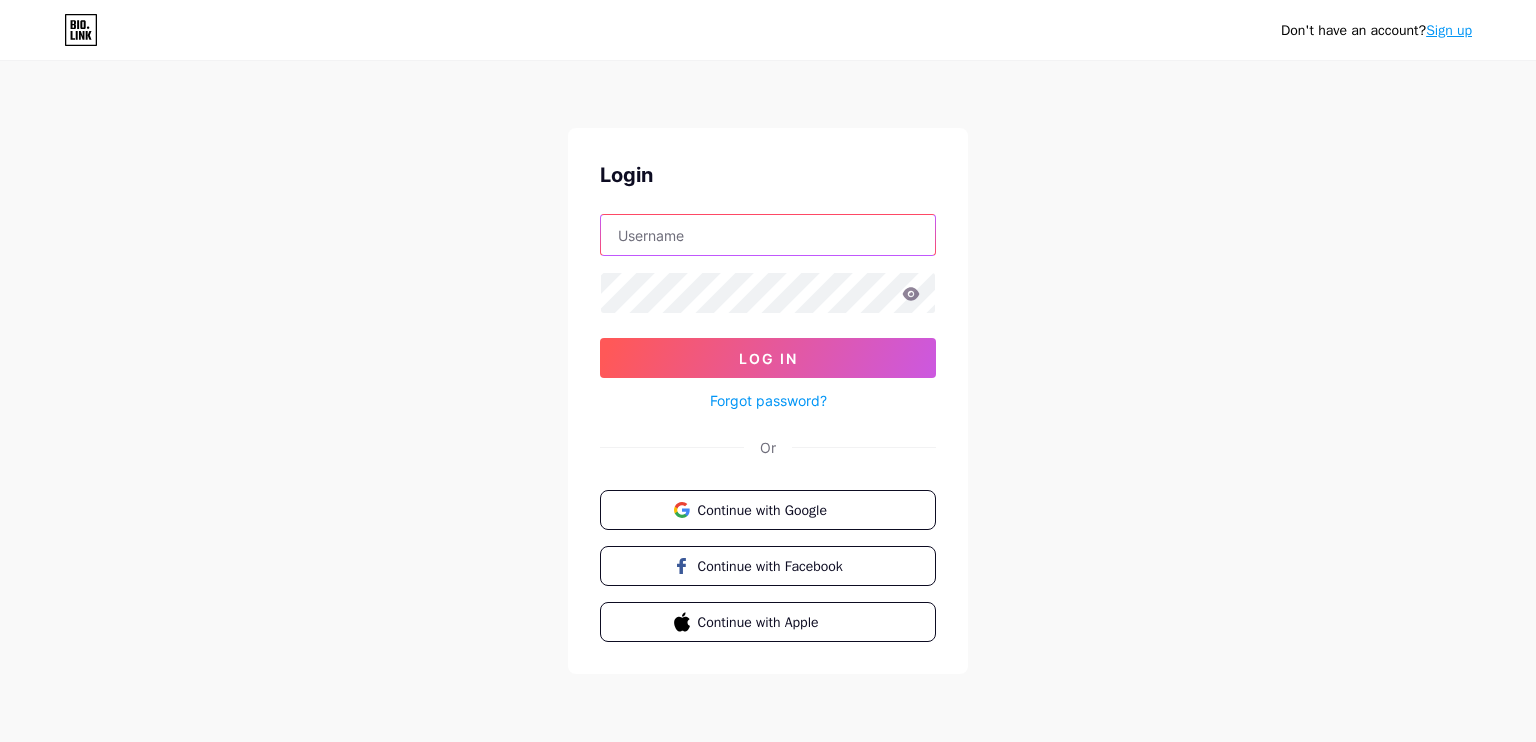 click at bounding box center [768, 235] 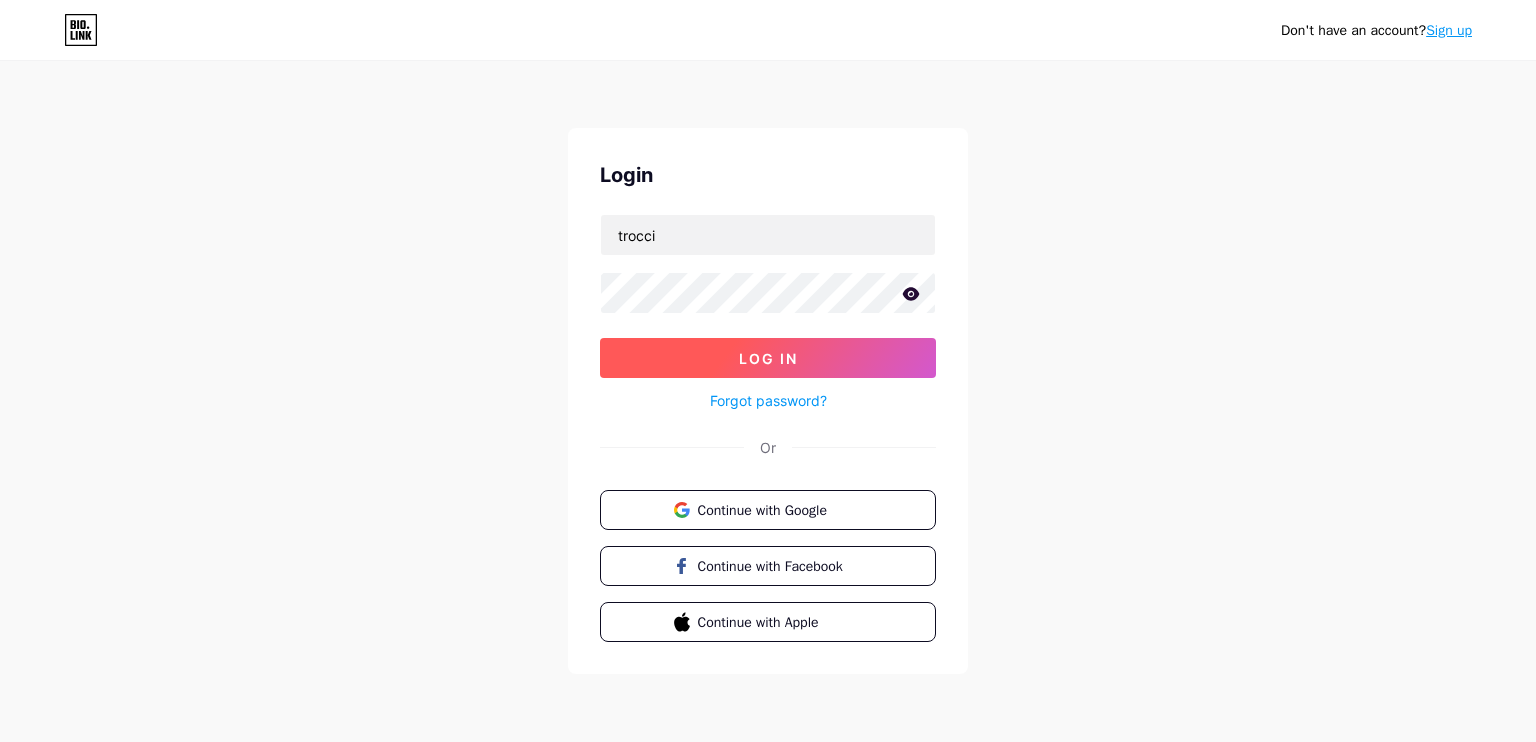 click on "Log In" at bounding box center [768, 358] 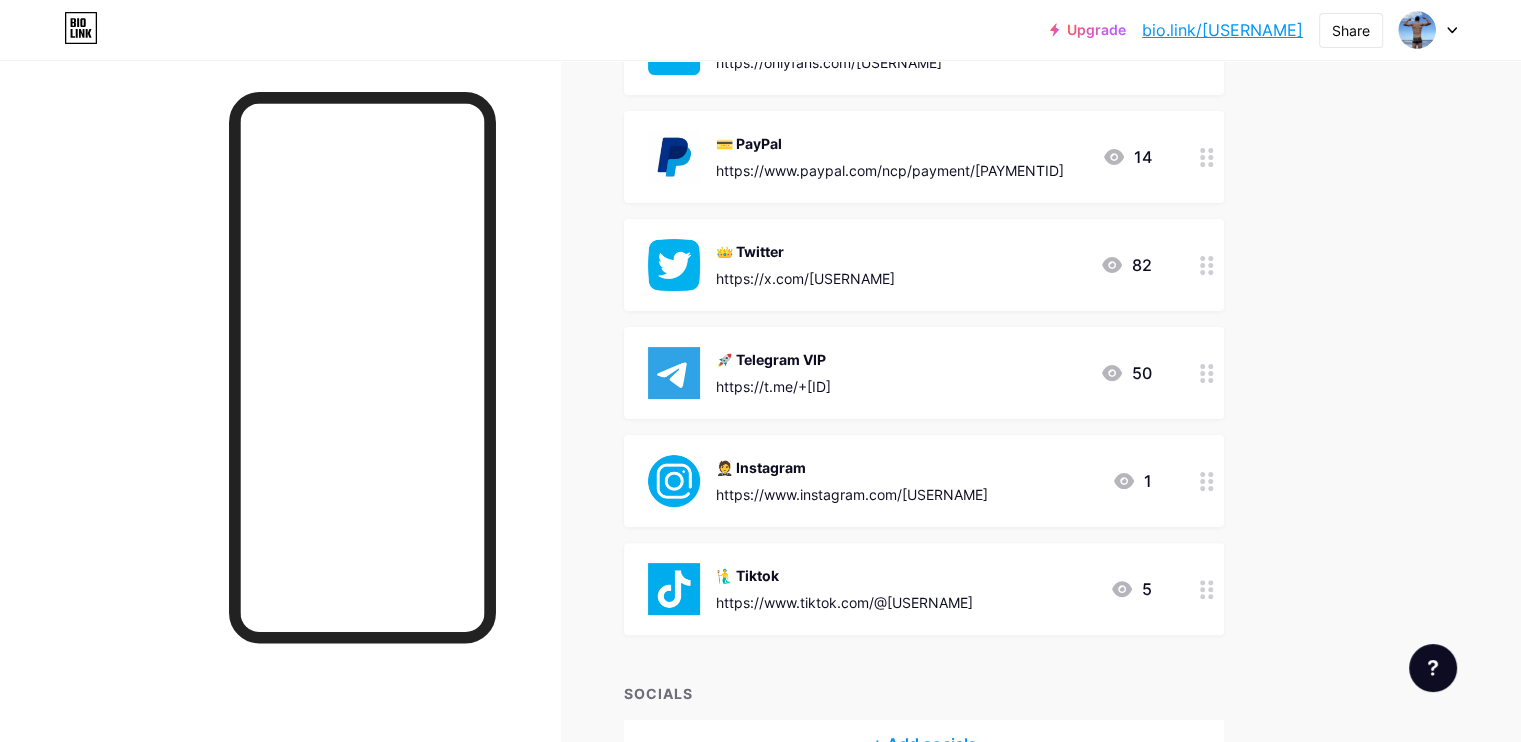 scroll, scrollTop: 423, scrollLeft: 0, axis: vertical 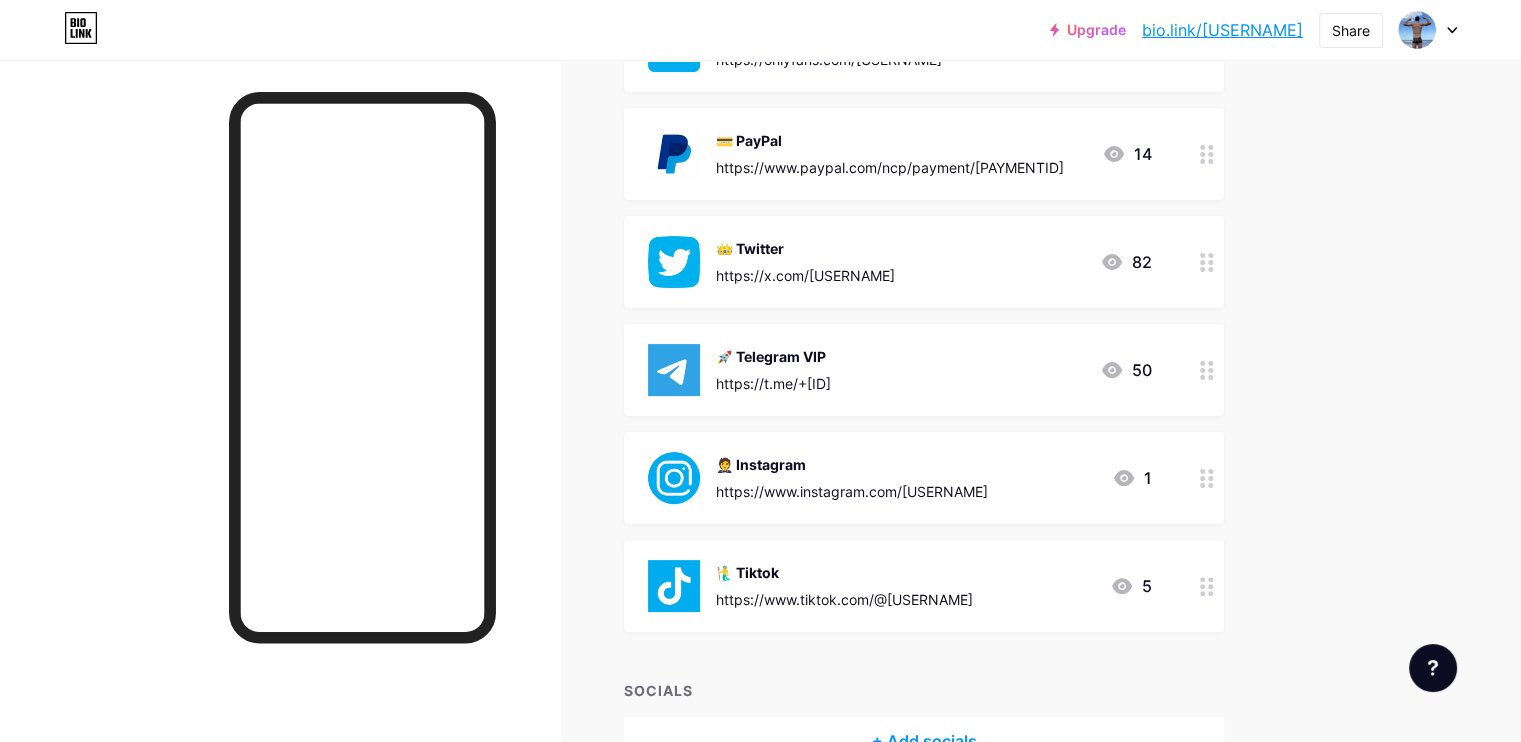 click on "https://t.me/+8k5kzmA06ONlZjU5" at bounding box center (773, 383) 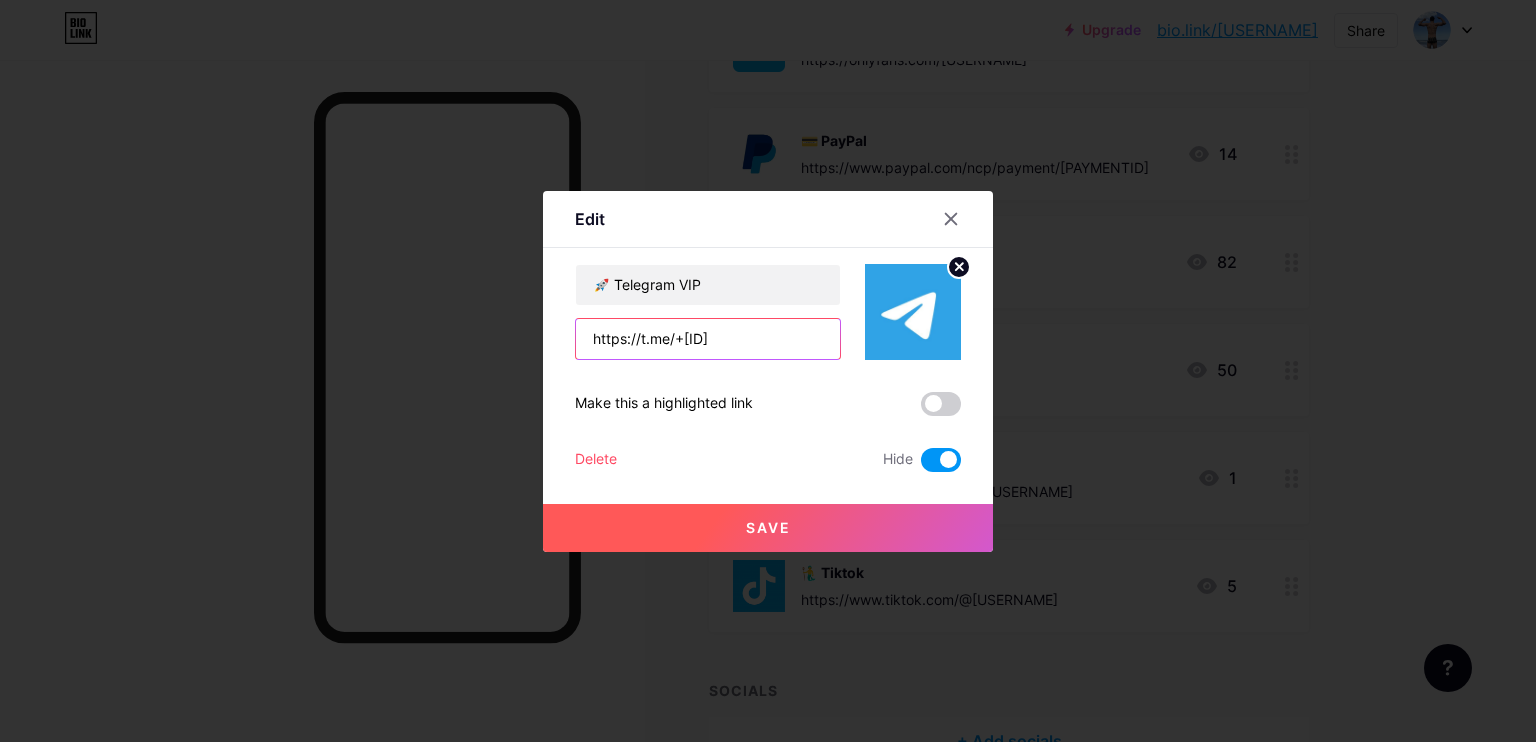 click on "https://t.me/+8k5kzmA06ONlZjU5" at bounding box center [708, 339] 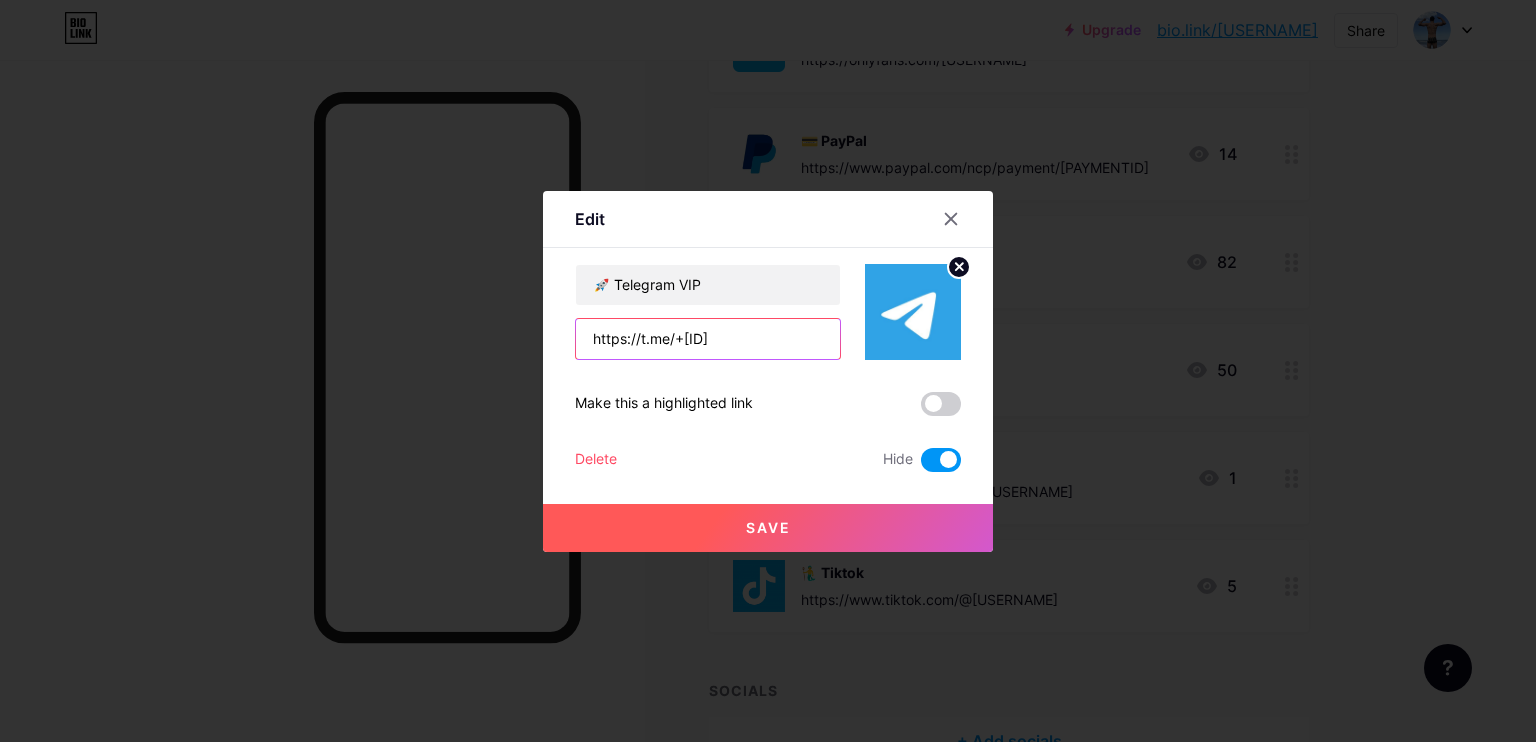 paste on "luctrocci" 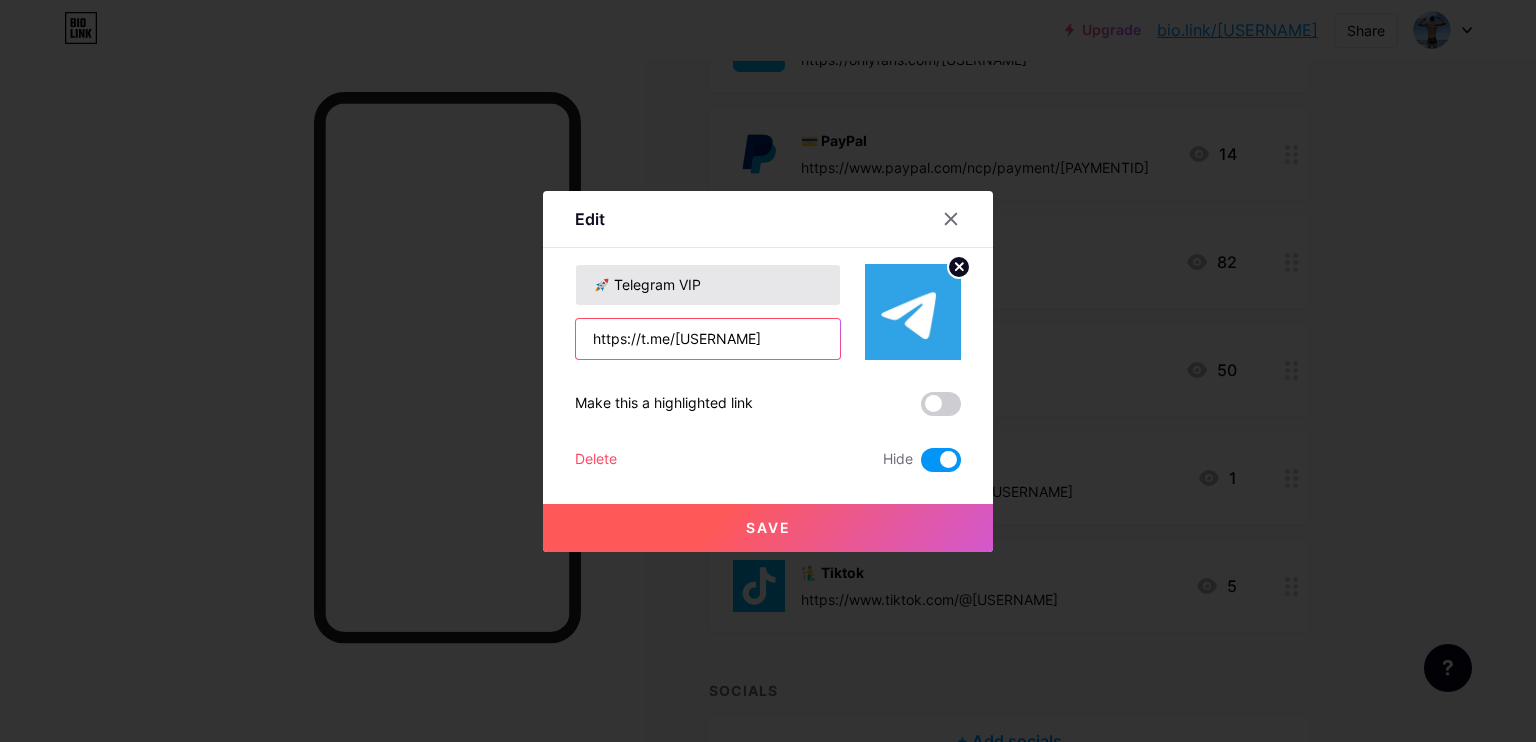 type on "https://t.me/luctrocci" 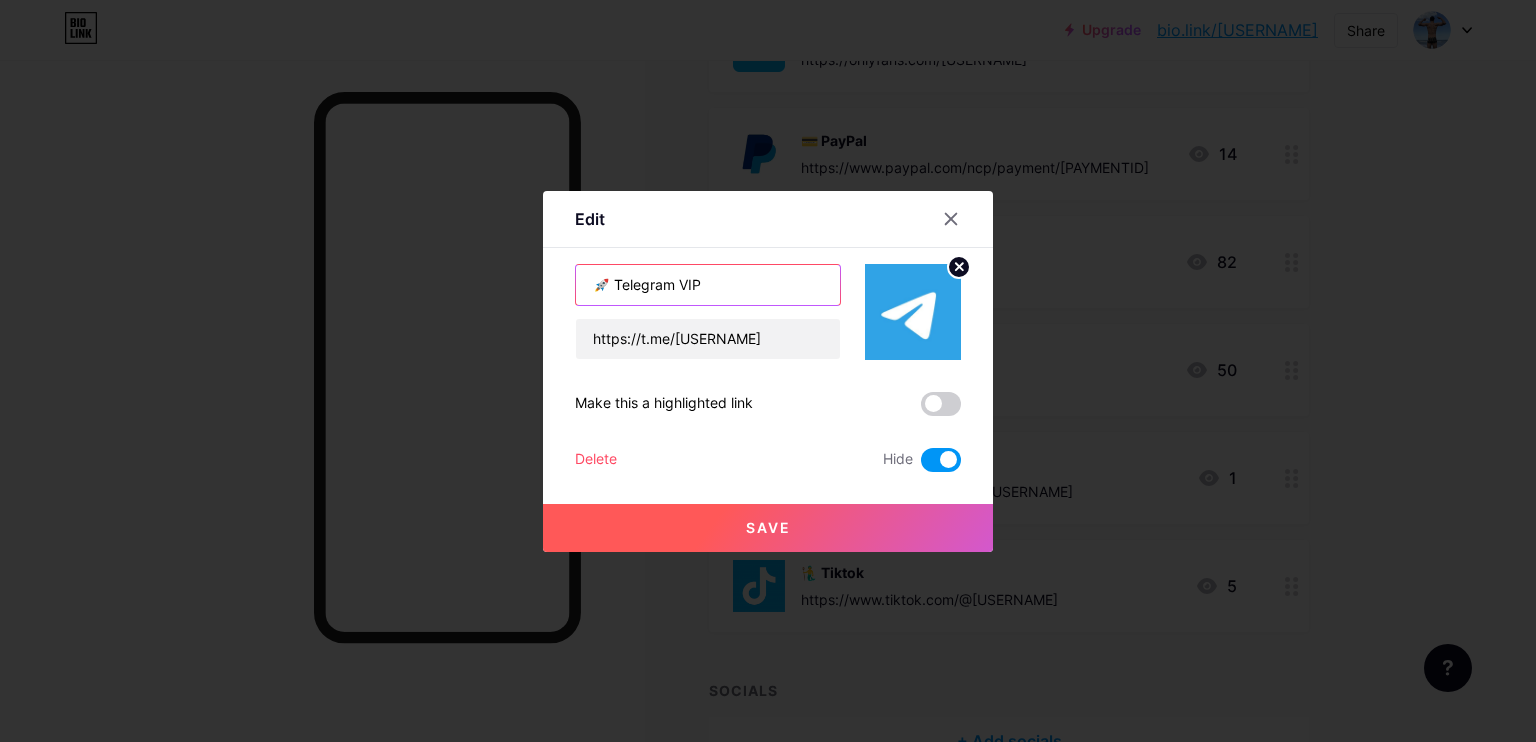 drag, startPoint x: 676, startPoint y: 282, endPoint x: 772, endPoint y: 282, distance: 96 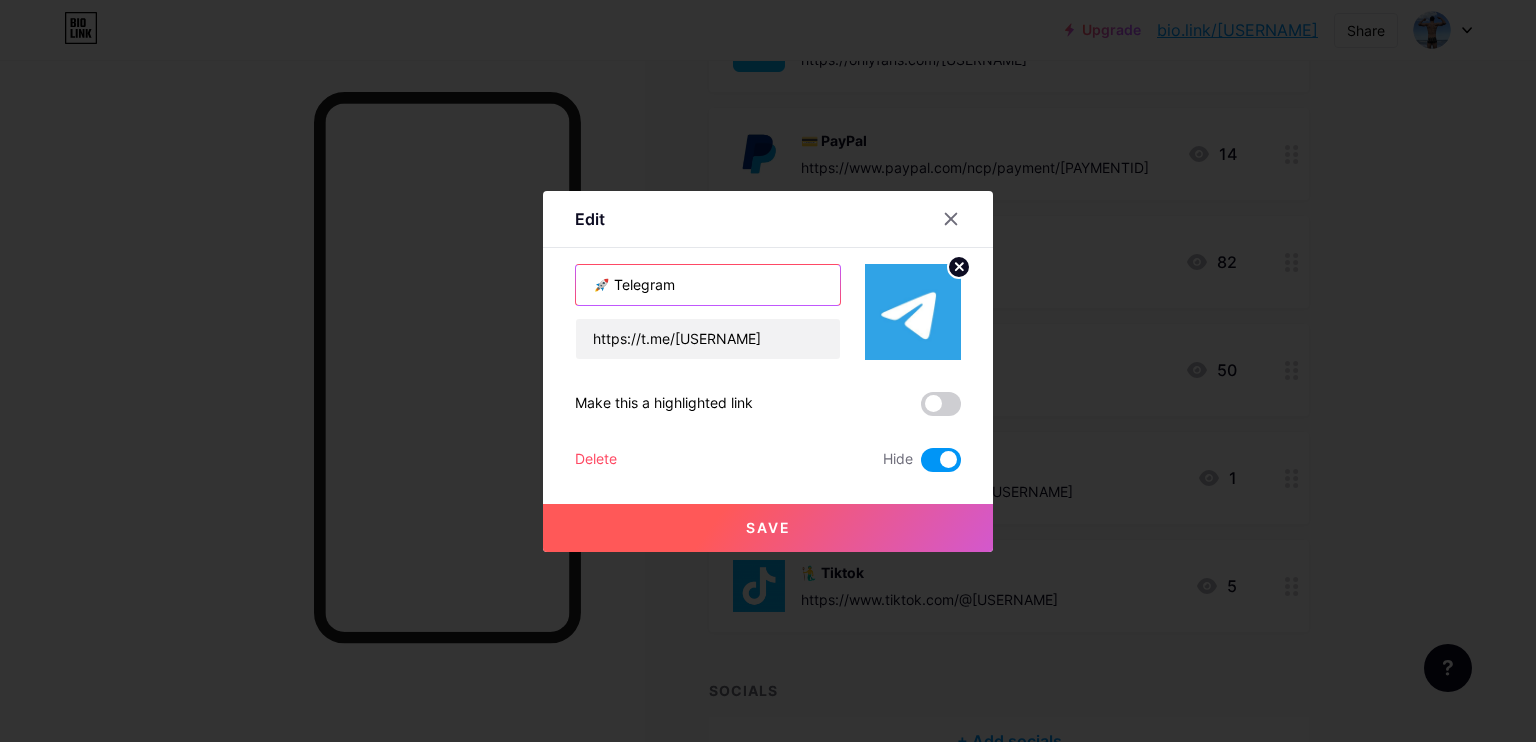 type on "🚀 Telegram" 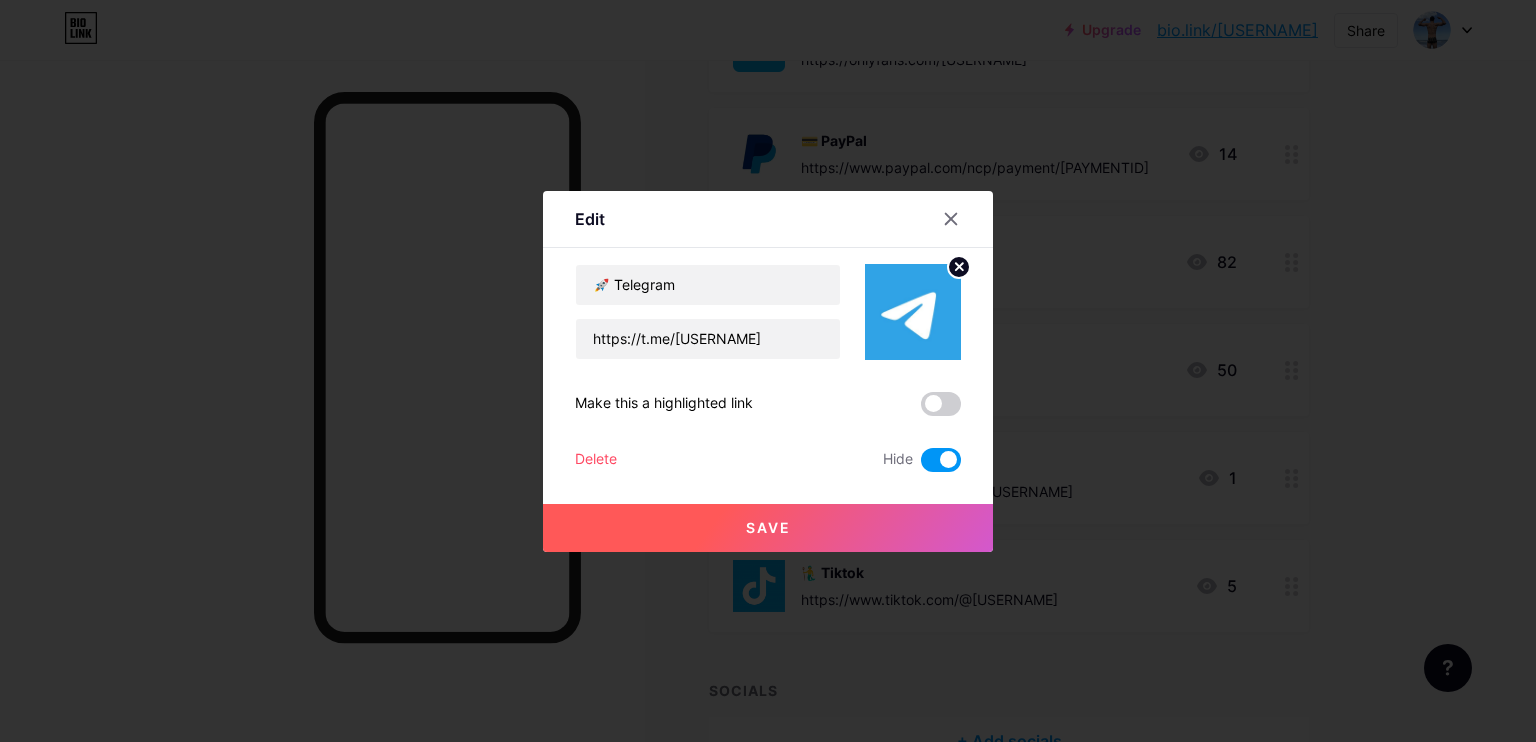 click at bounding box center [941, 460] 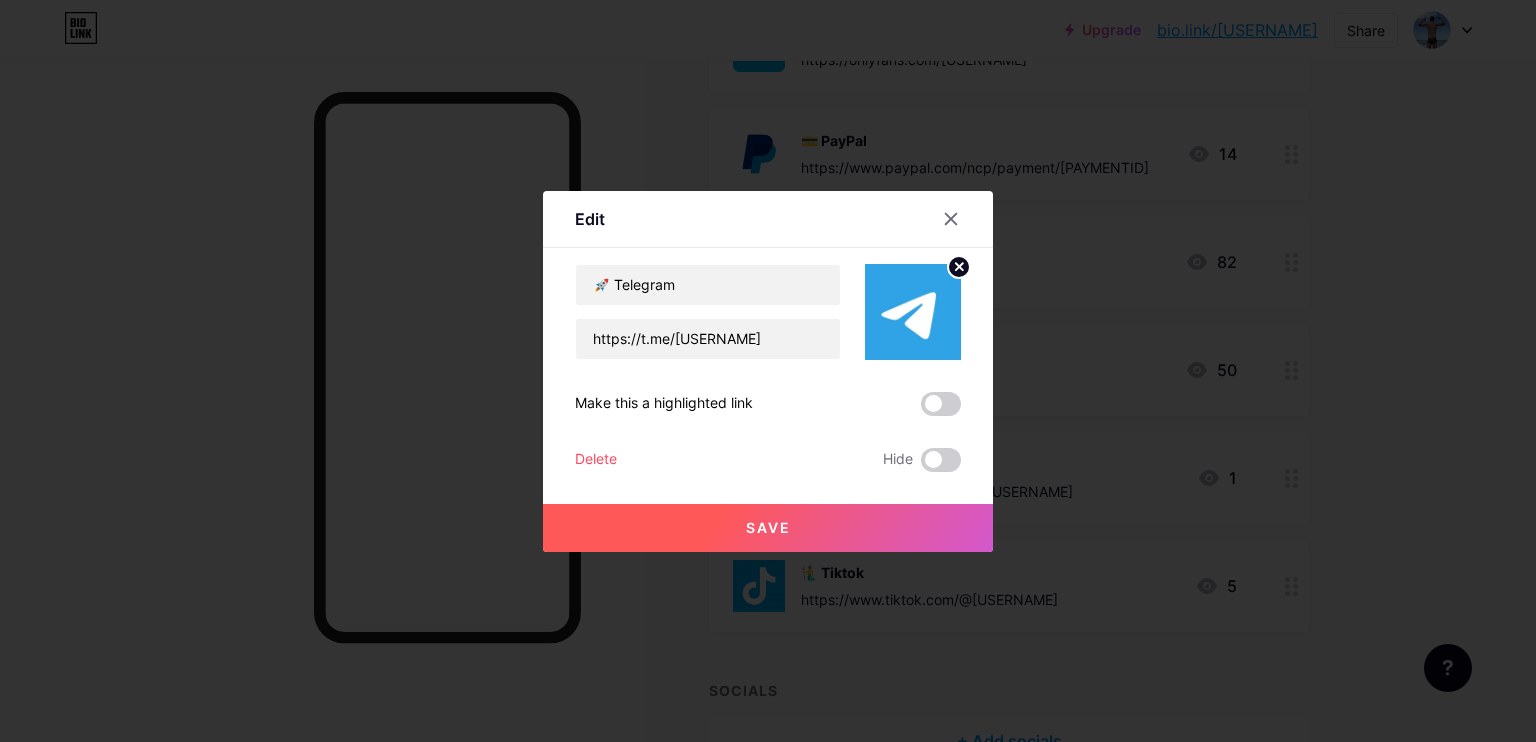 click on "Save" at bounding box center [768, 528] 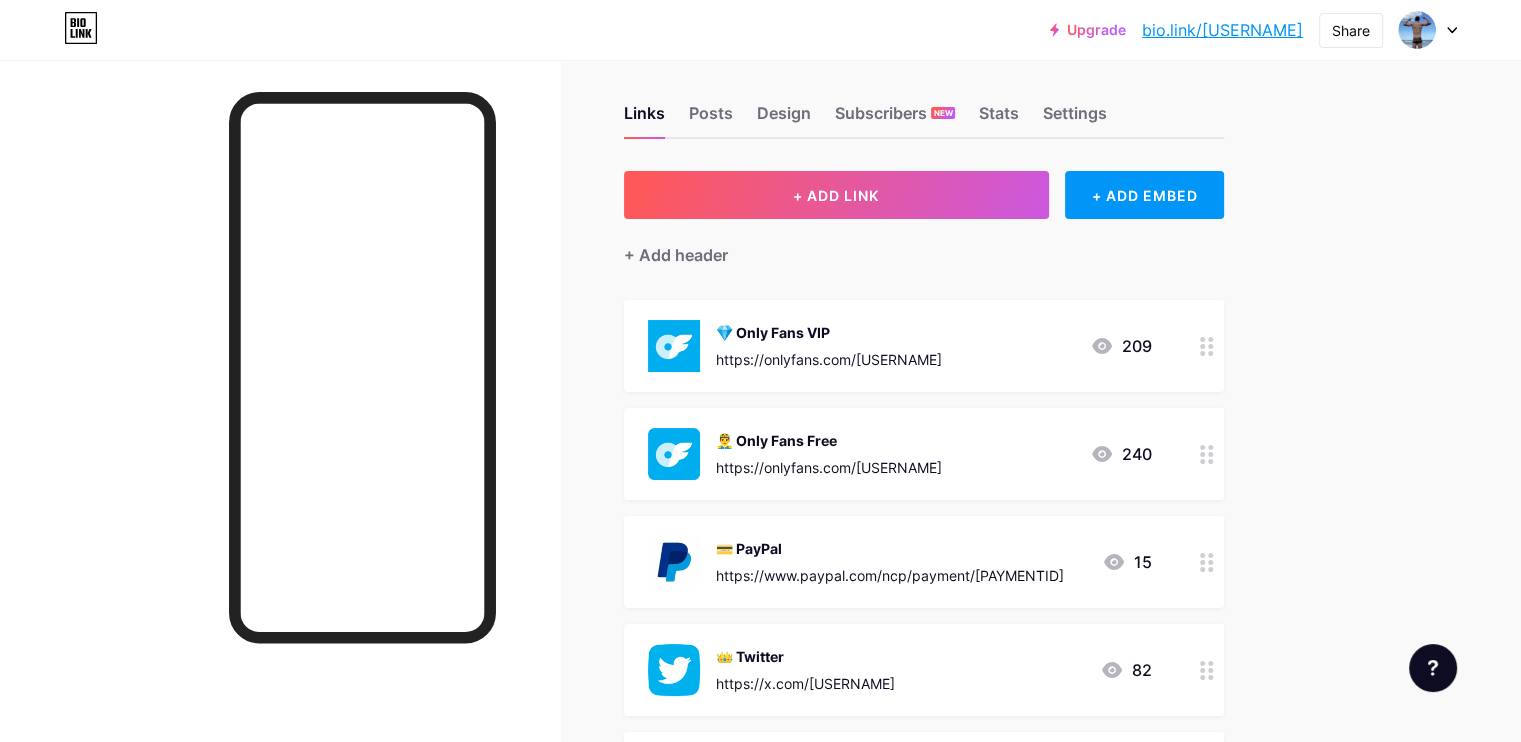 scroll, scrollTop: 0, scrollLeft: 0, axis: both 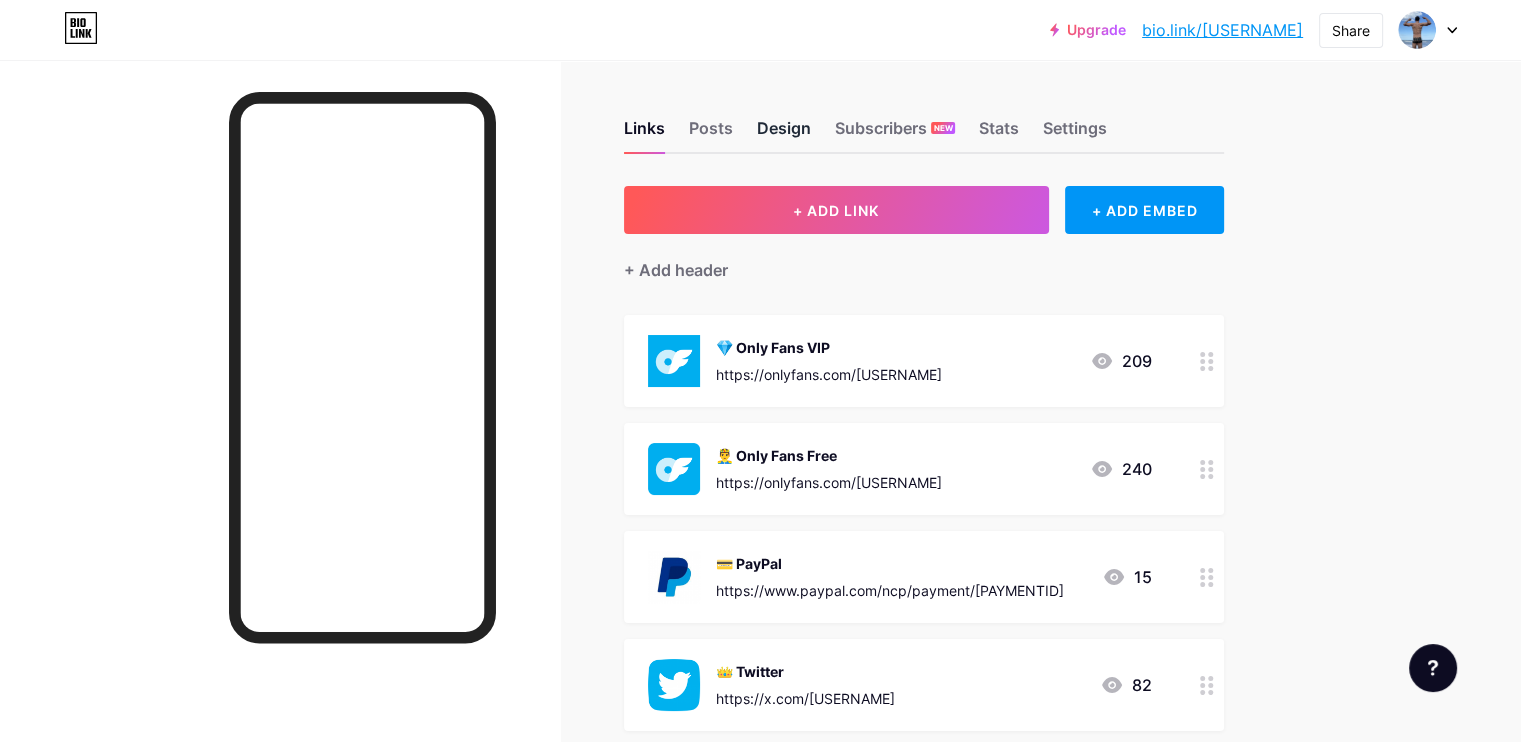 click on "Design" at bounding box center [784, 134] 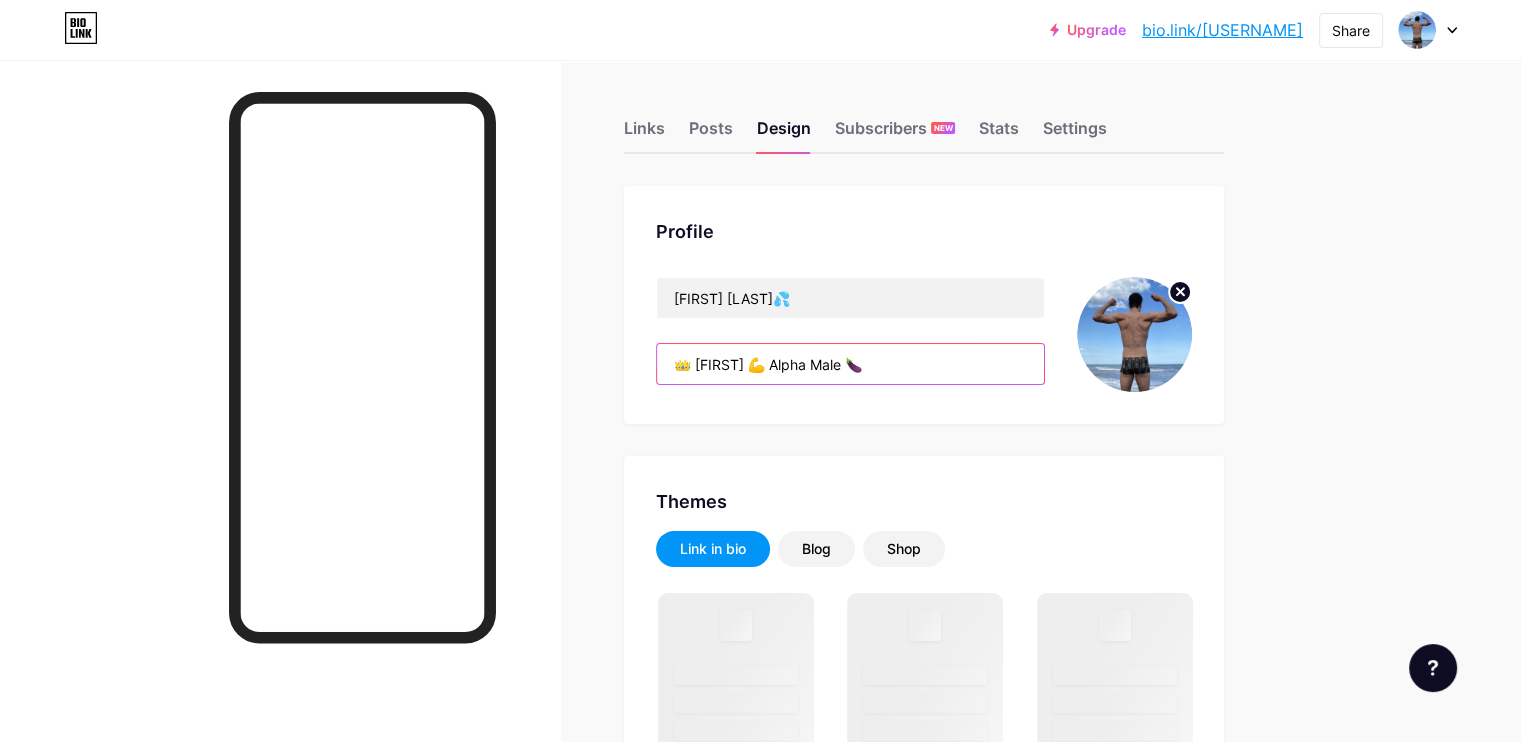 click on "👑 King Luc 💪 Alpha Male 🍆" at bounding box center (850, 364) 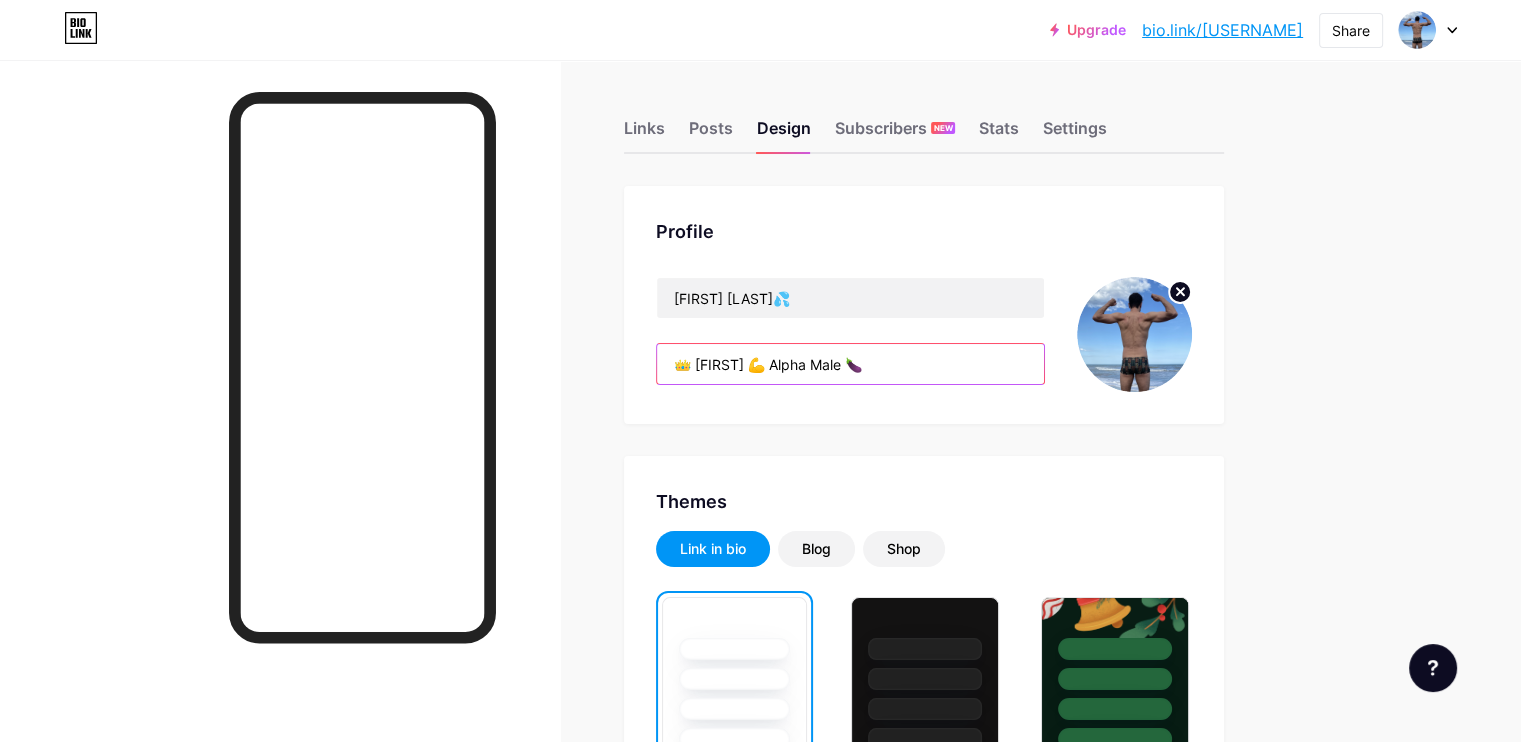 paste on "🍑" 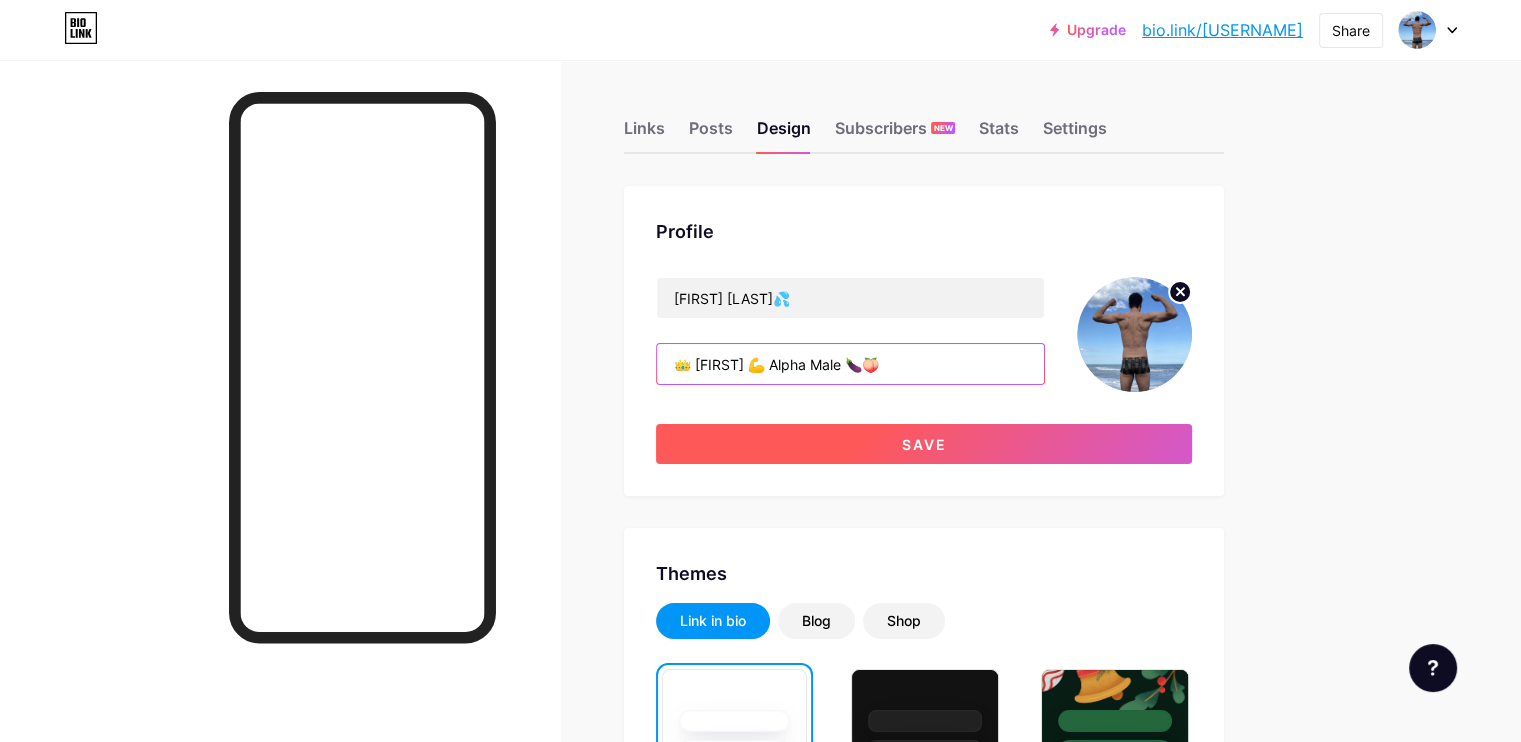 type on "👑 King Luc 💪 Alpha Male 🍆🍑" 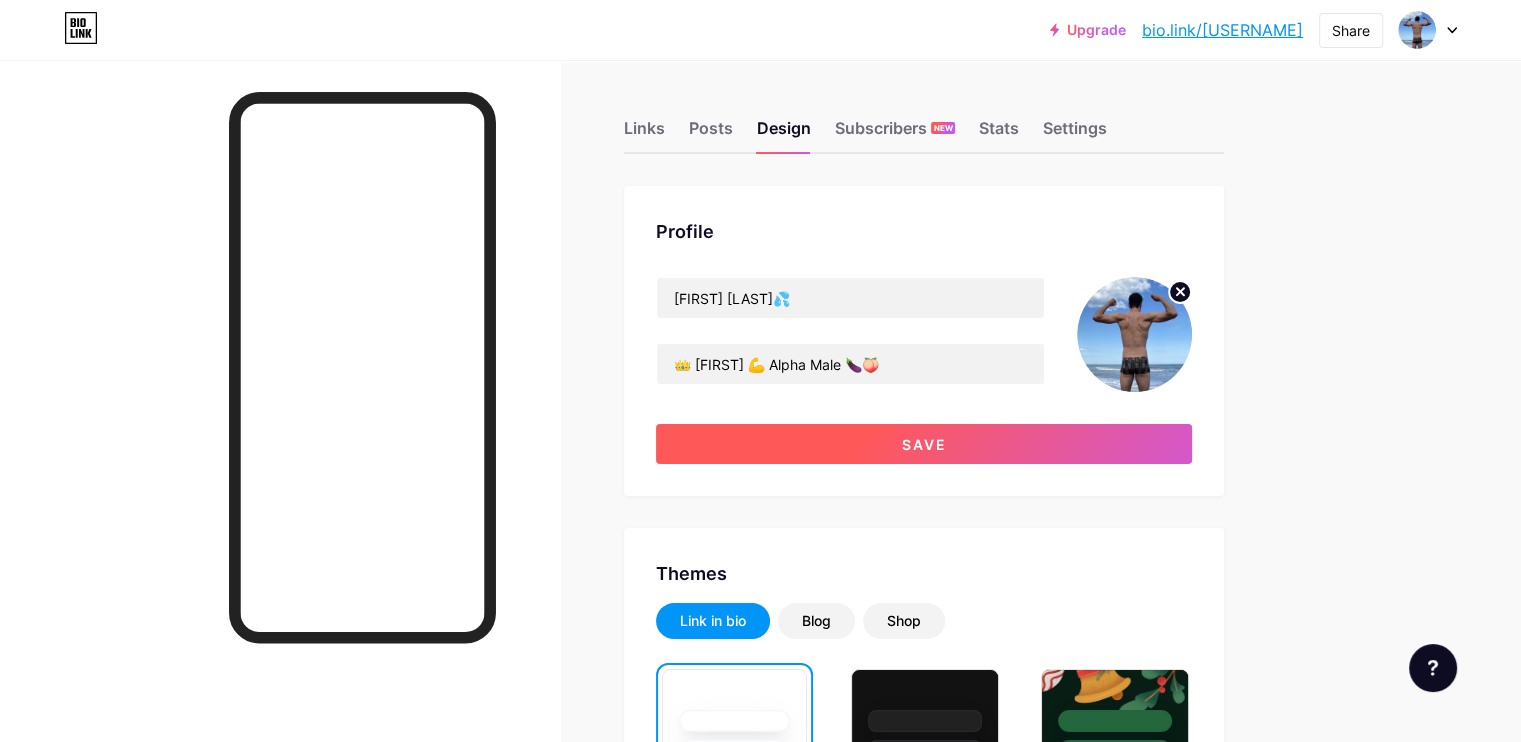 click on "Save" at bounding box center [924, 444] 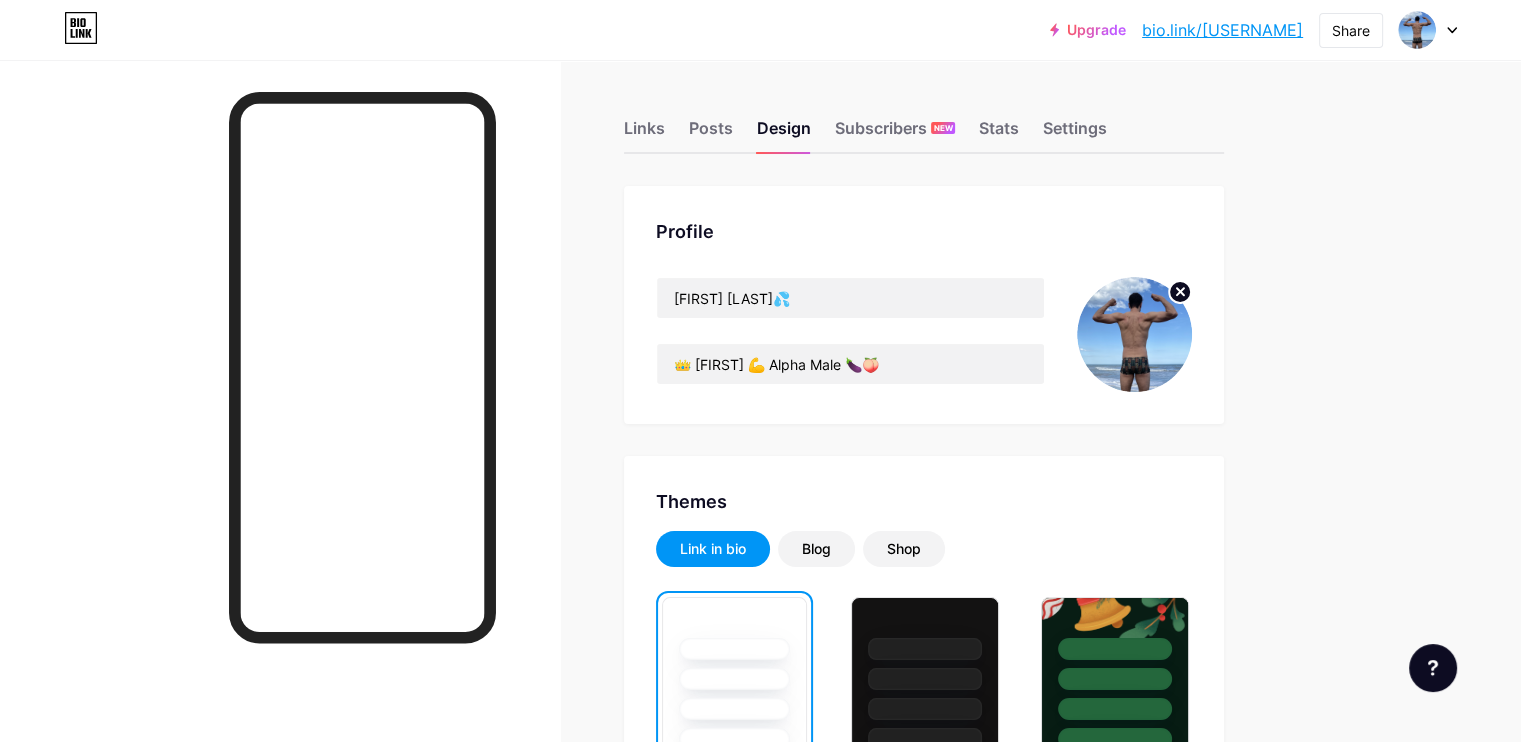 click on "bio.link/trocci" at bounding box center (1222, 30) 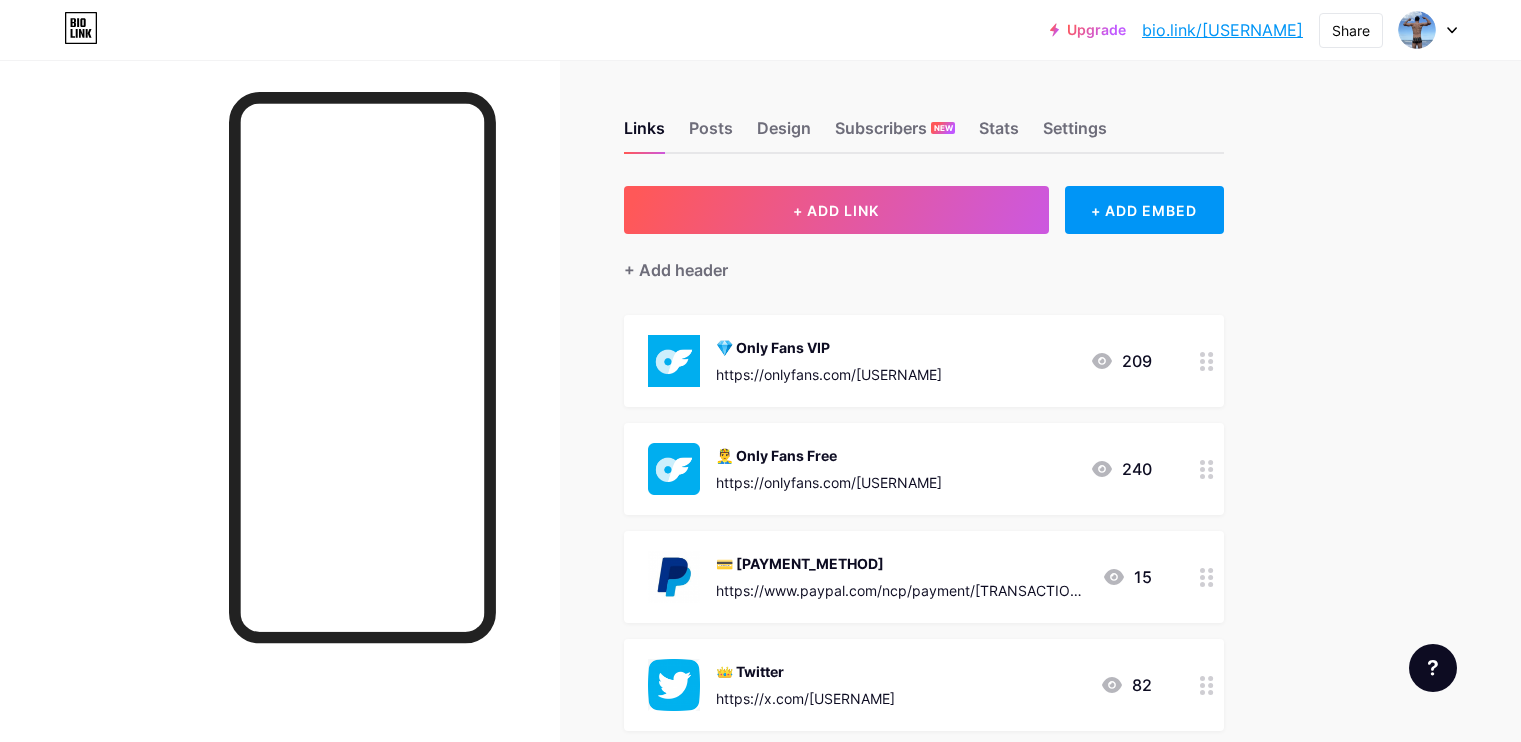 scroll, scrollTop: 0, scrollLeft: 0, axis: both 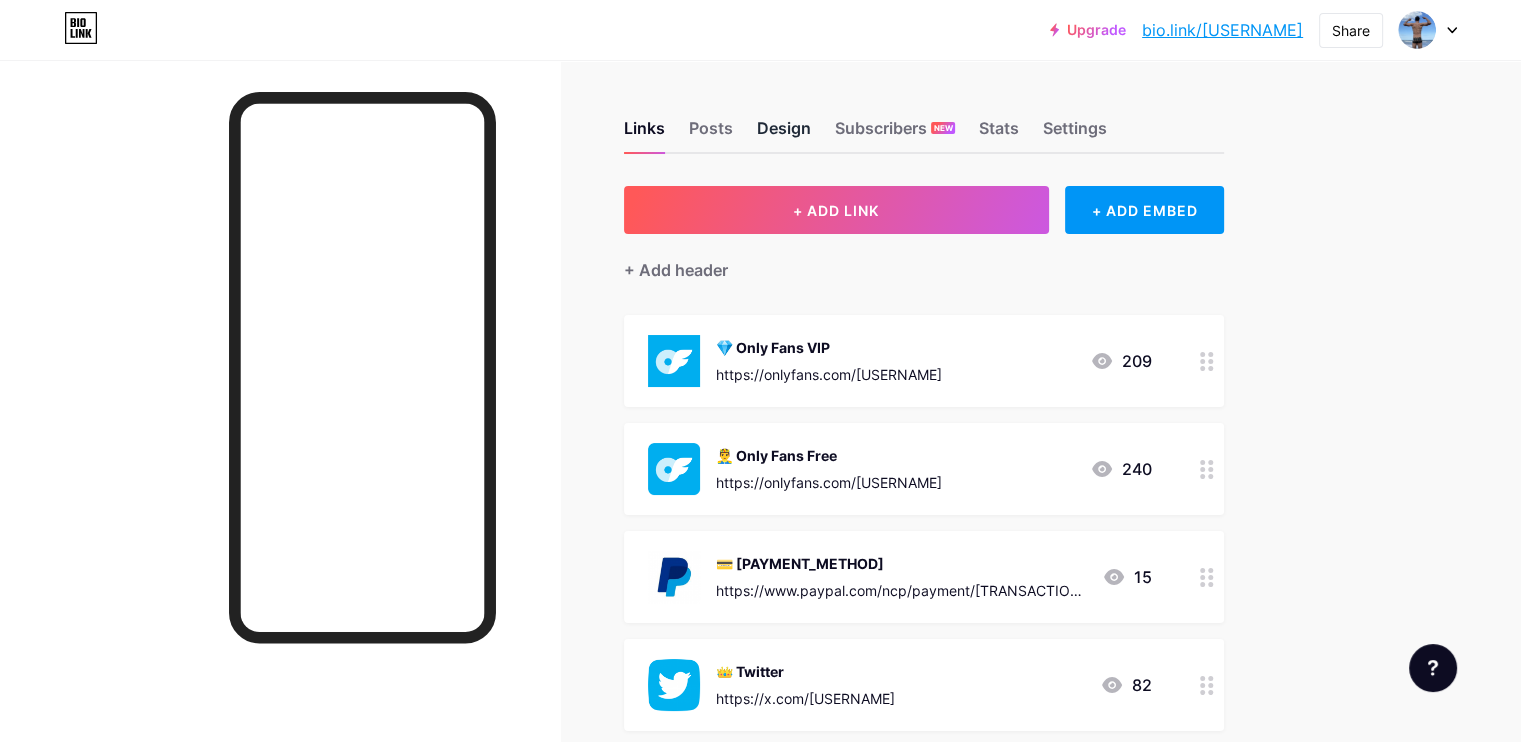 click on "Design" at bounding box center [784, 134] 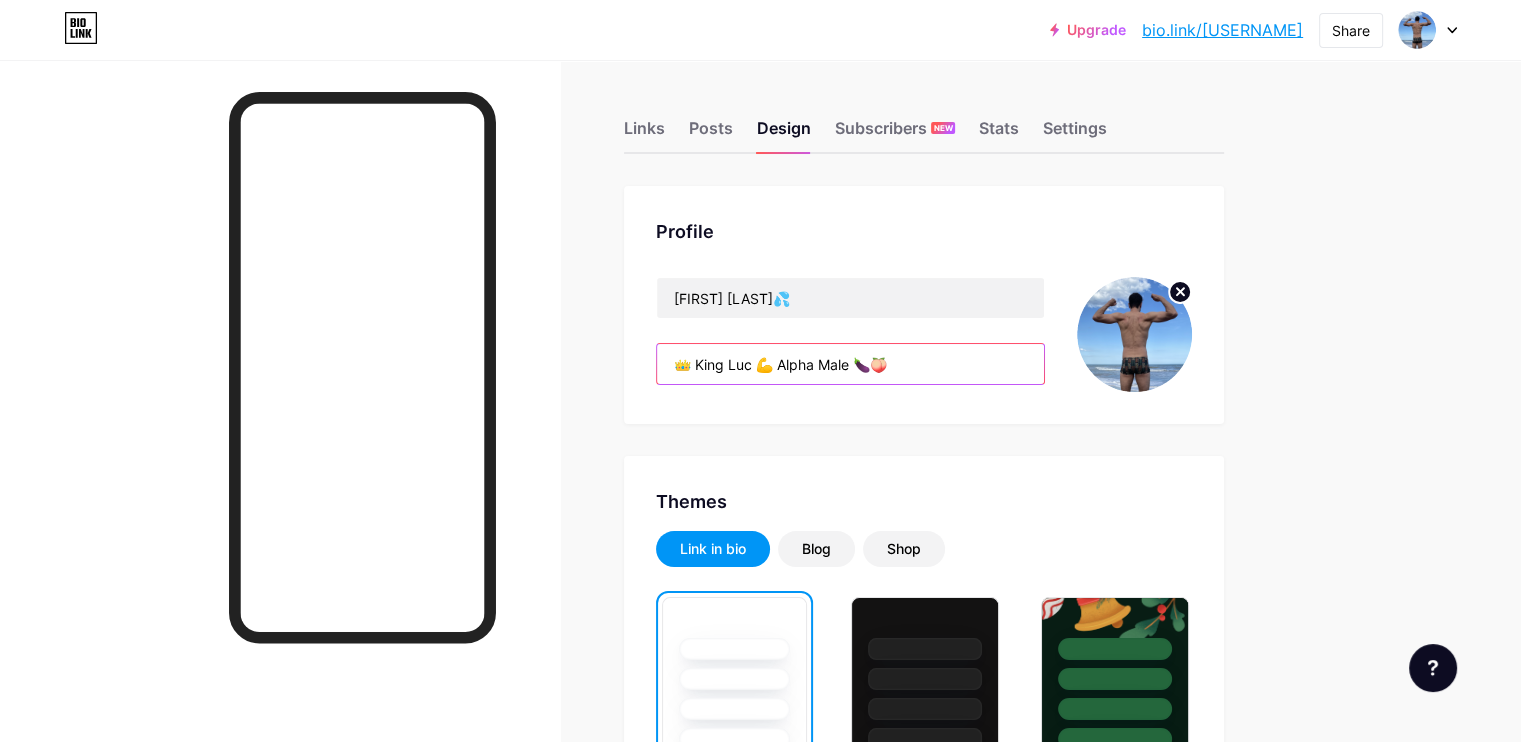 click on "👑 King Luc 💪 Alpha Male 🍆🍑" at bounding box center [850, 364] 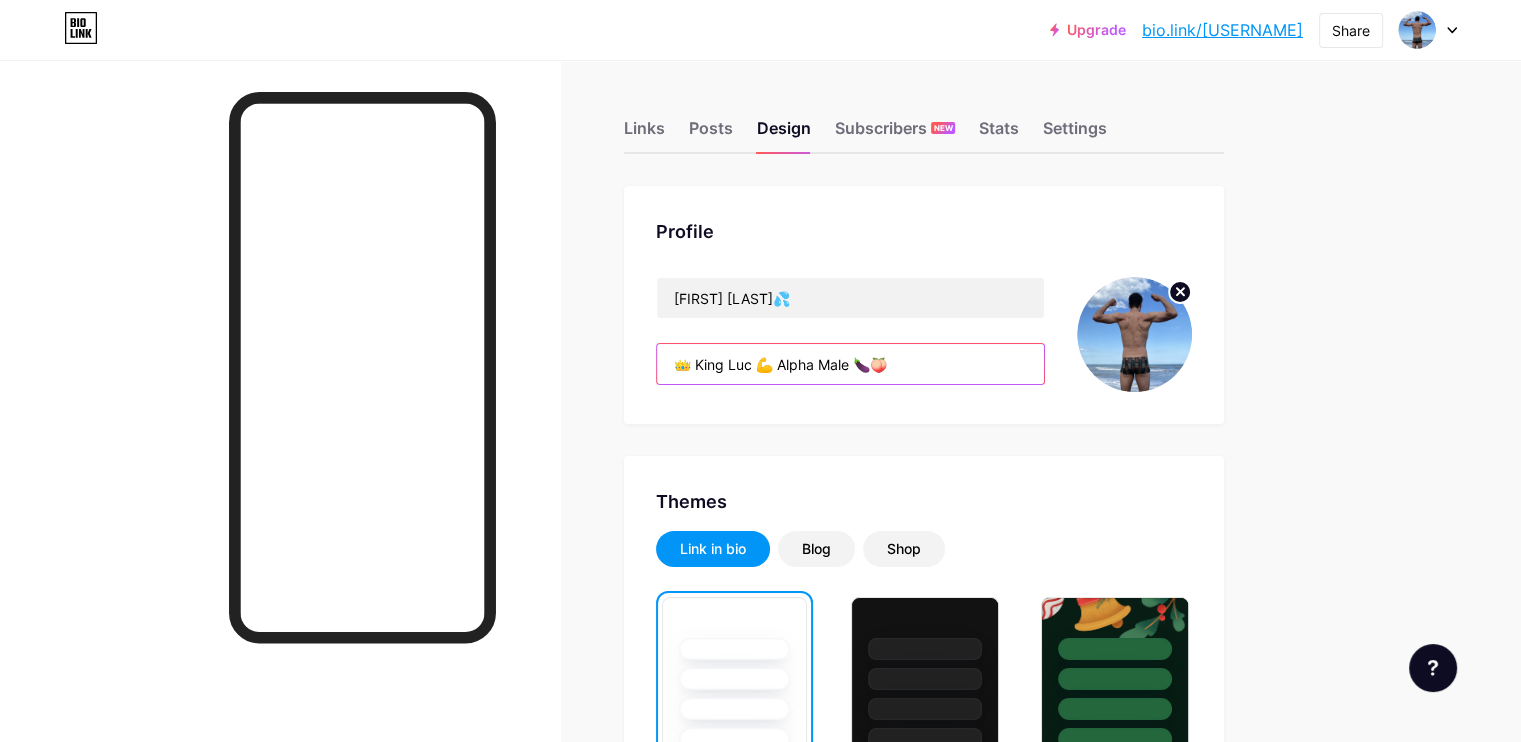 drag, startPoint x: 950, startPoint y: 363, endPoint x: 974, endPoint y: 359, distance: 24.33105 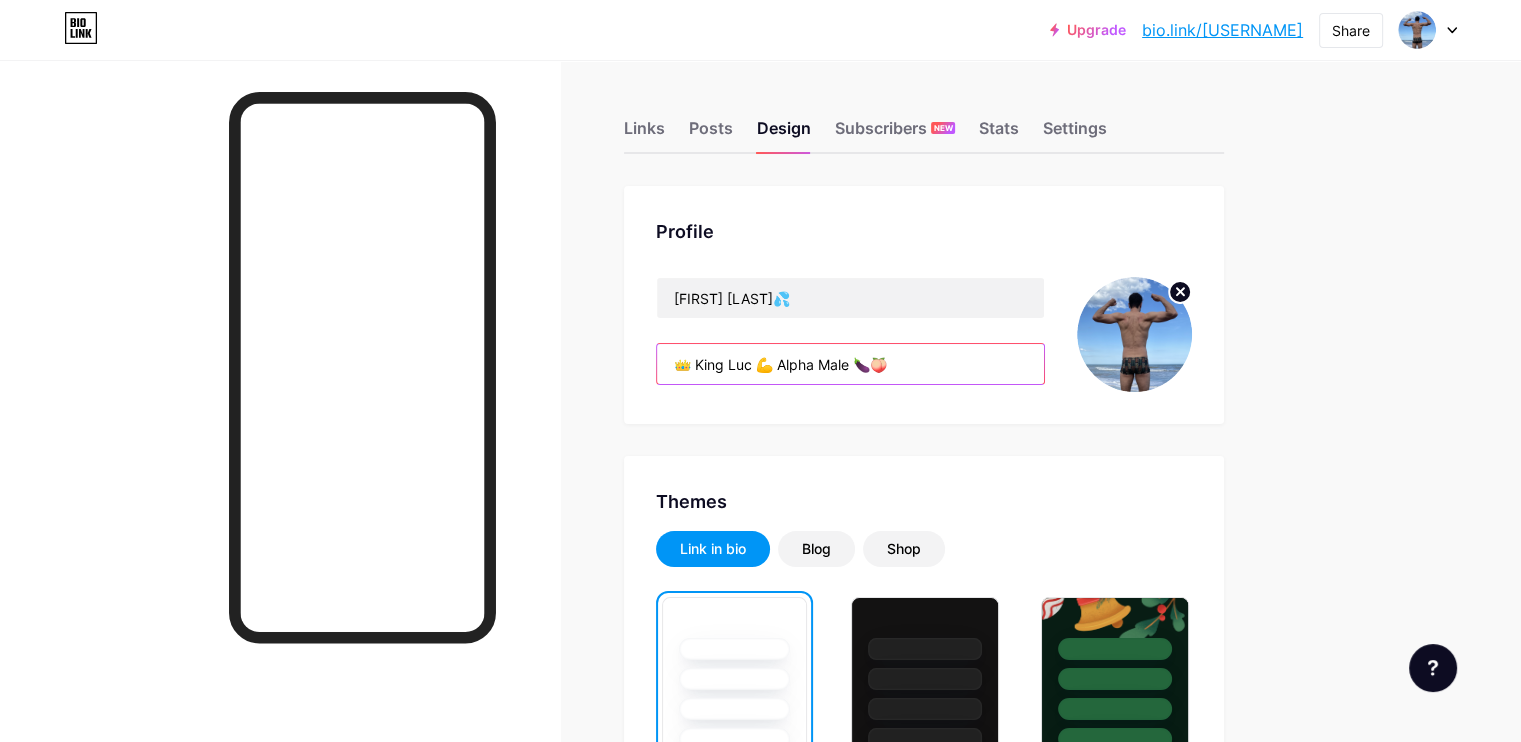 click on "👑 King Luc 💪 Alpha Male 🍆🍑" at bounding box center [850, 364] 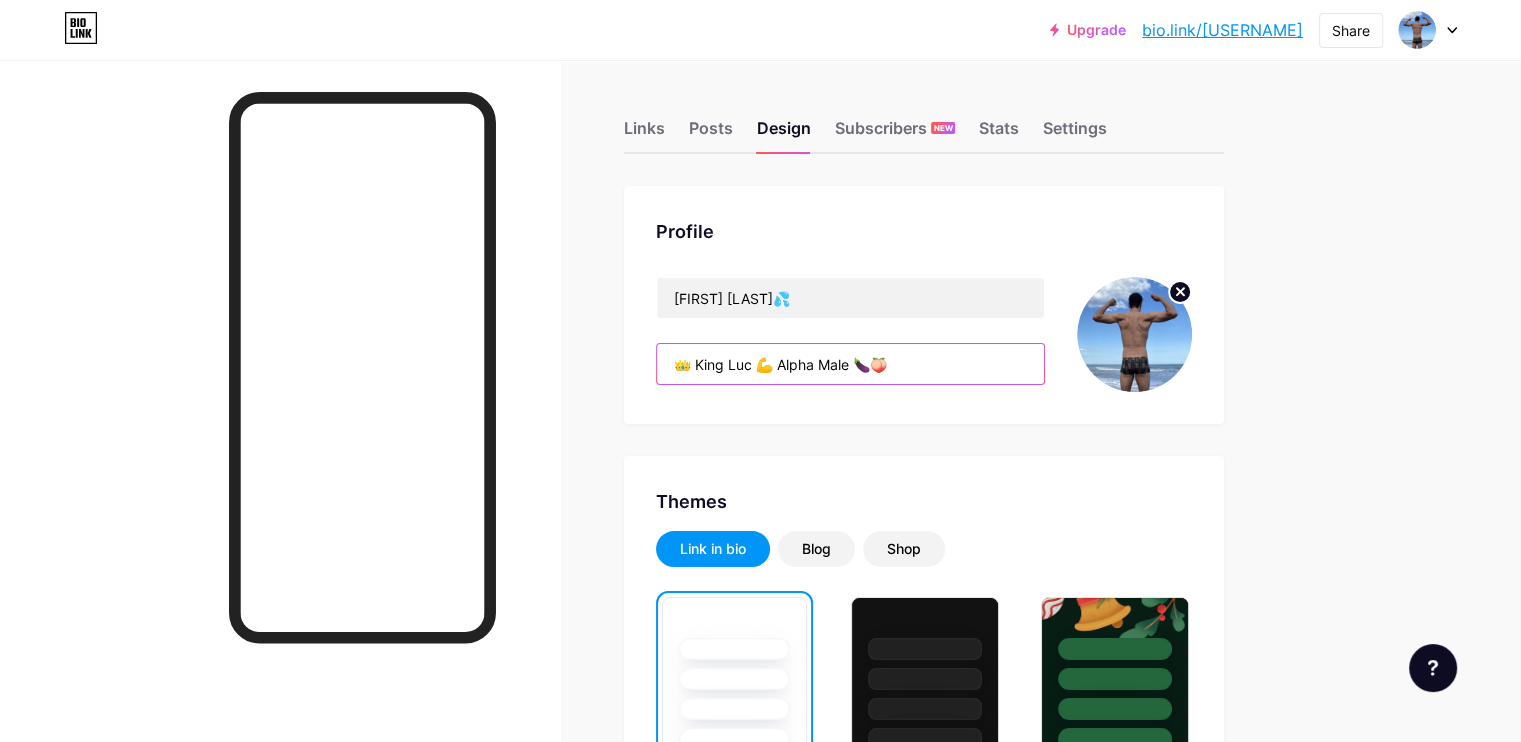 paste 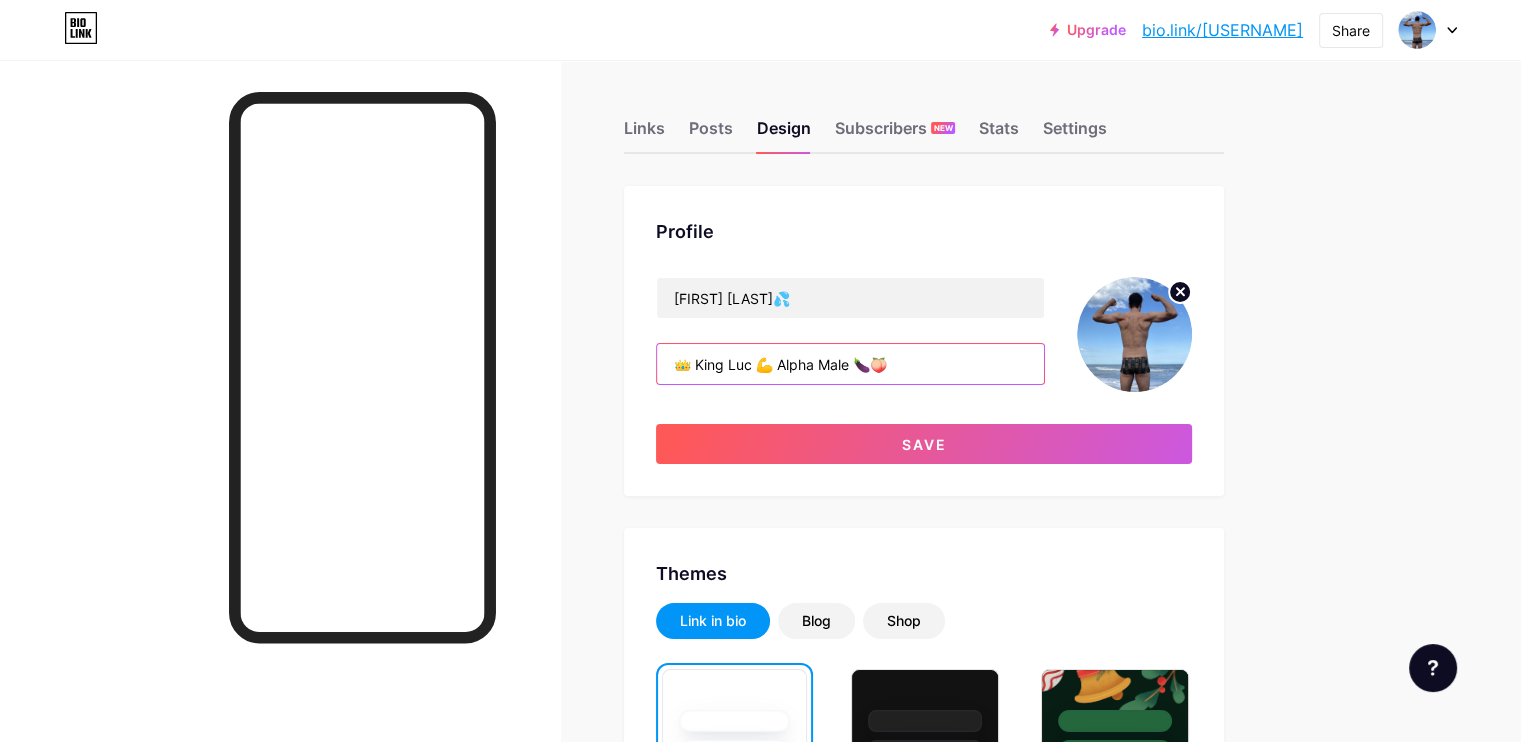 click on "👑 King Luc 💪 Alpha Male 🍆🍑" at bounding box center (850, 364) 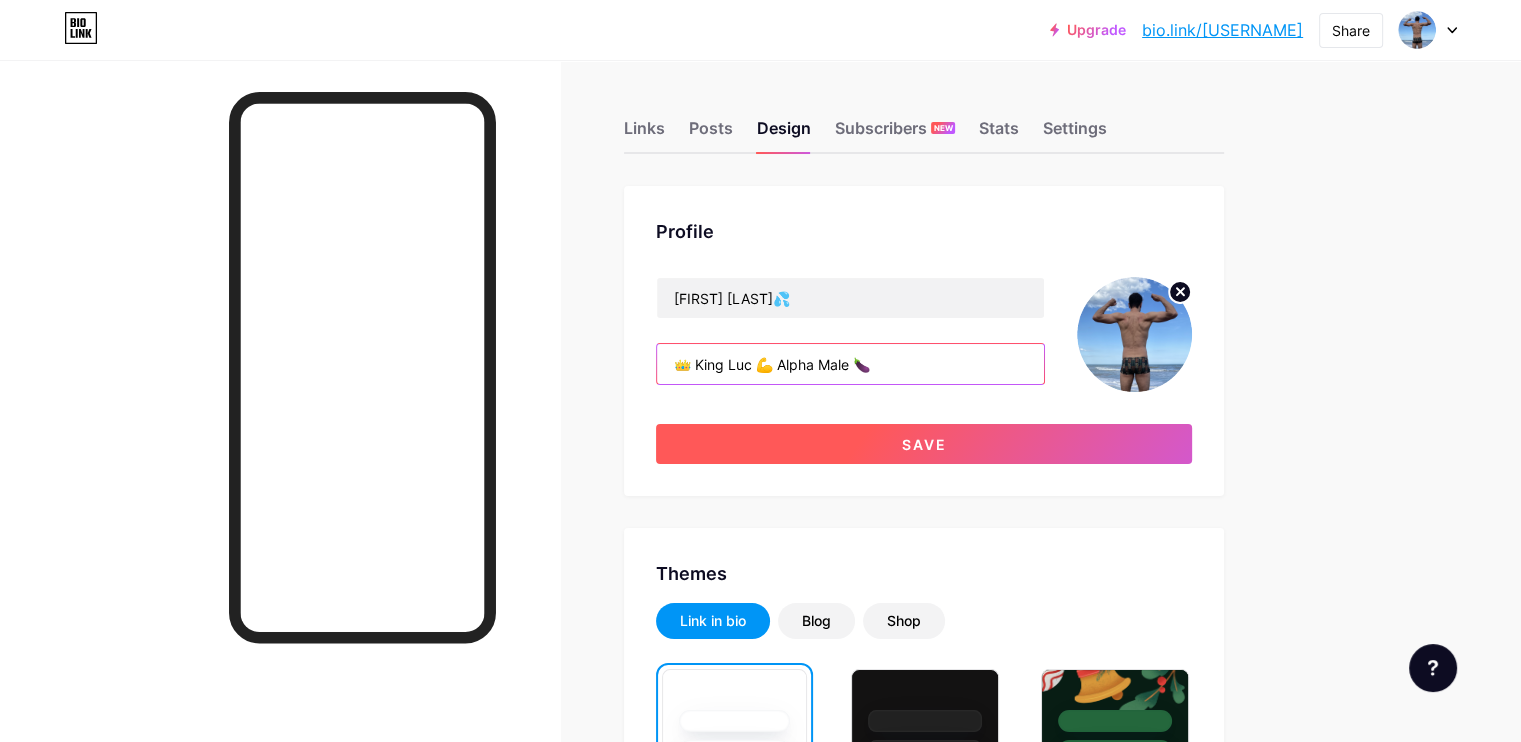 type on "👑 King Luc 💪 Alpha Male 🍆" 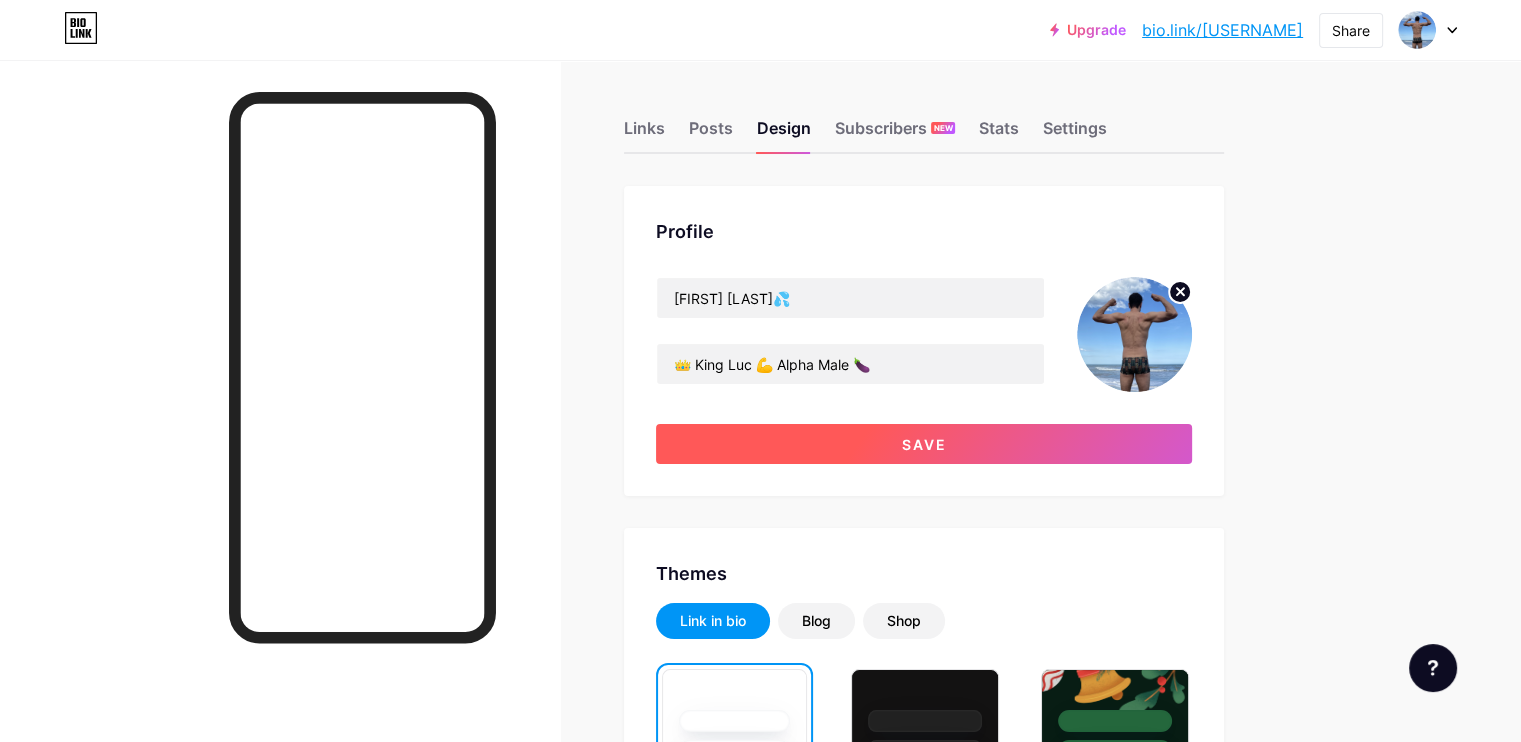 click on "Save" at bounding box center [924, 444] 